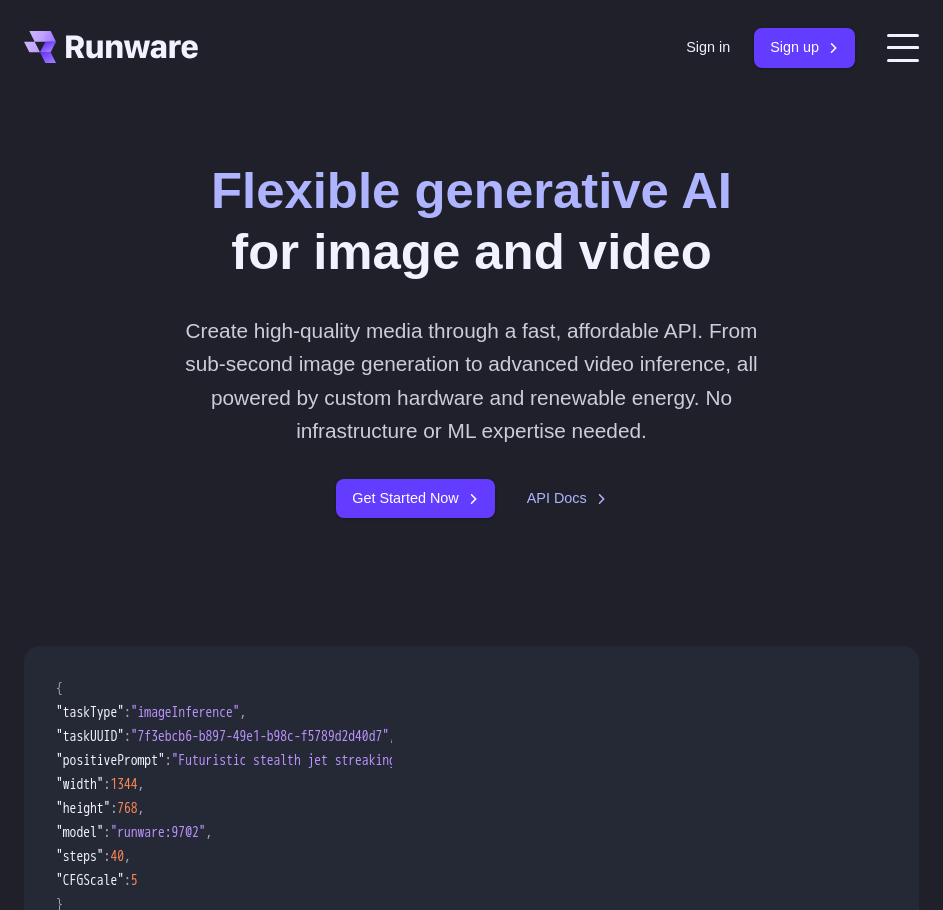 scroll, scrollTop: 0, scrollLeft: 0, axis: both 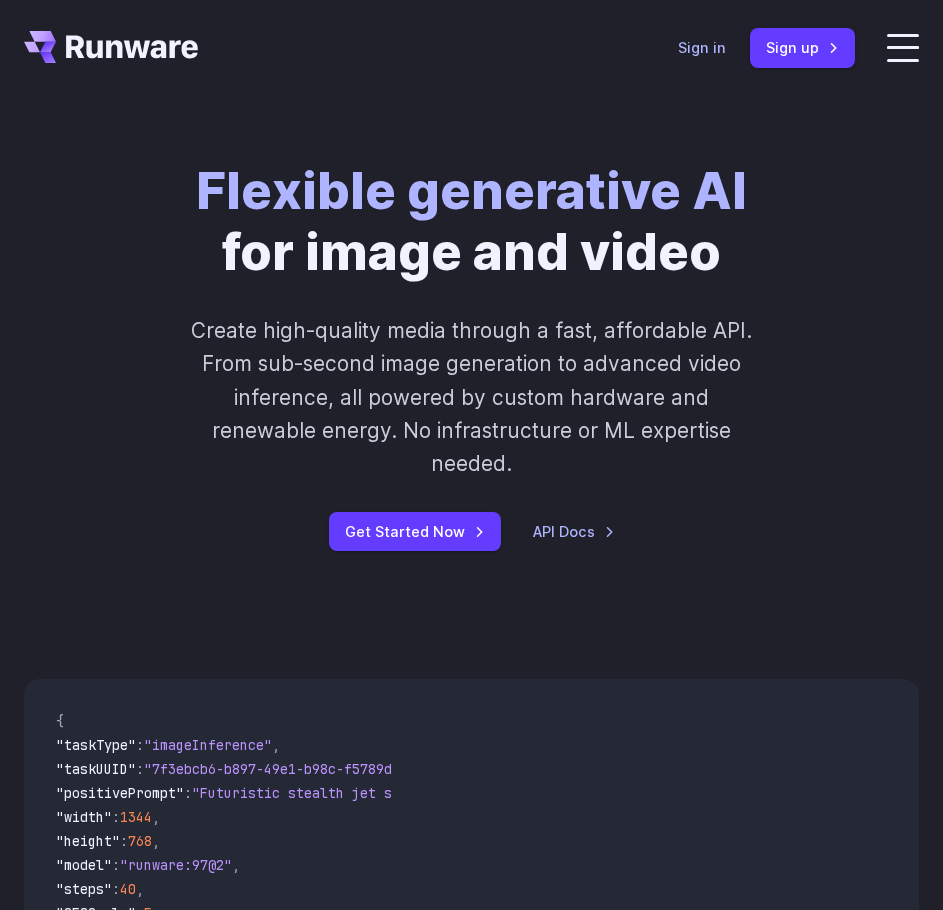 click on "Sign in" at bounding box center [702, 47] 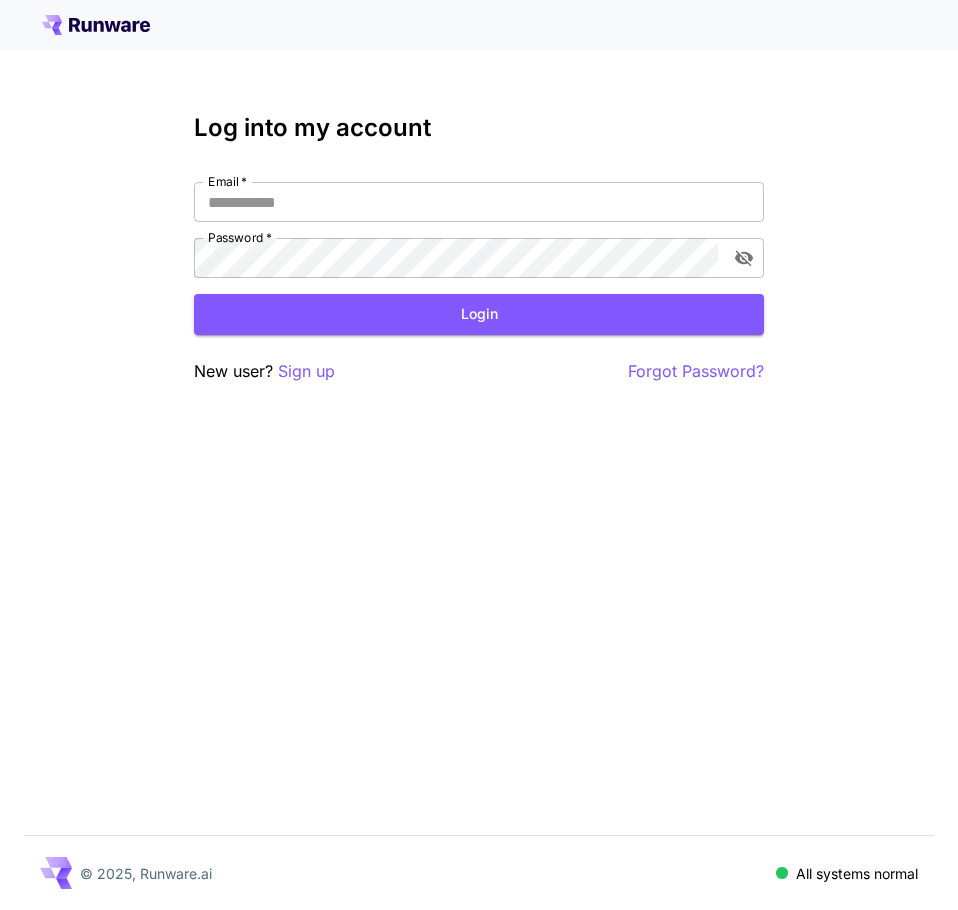scroll, scrollTop: 0, scrollLeft: 0, axis: both 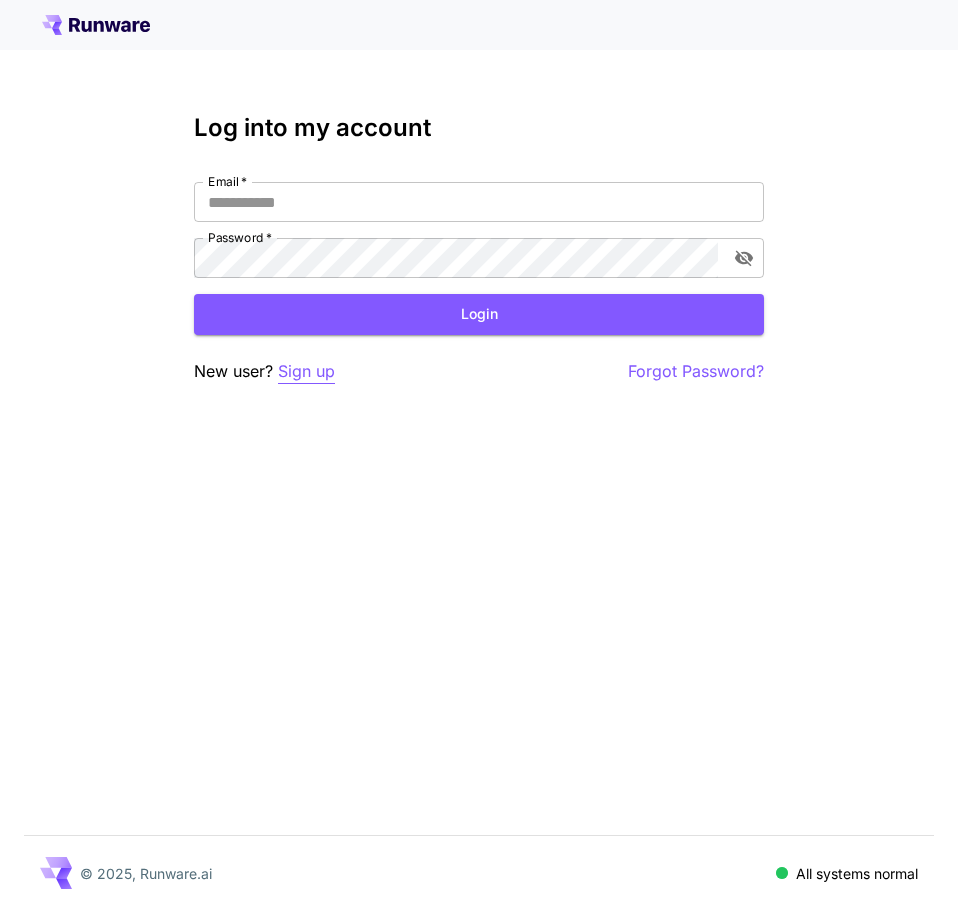 click on "Sign up" at bounding box center [306, 371] 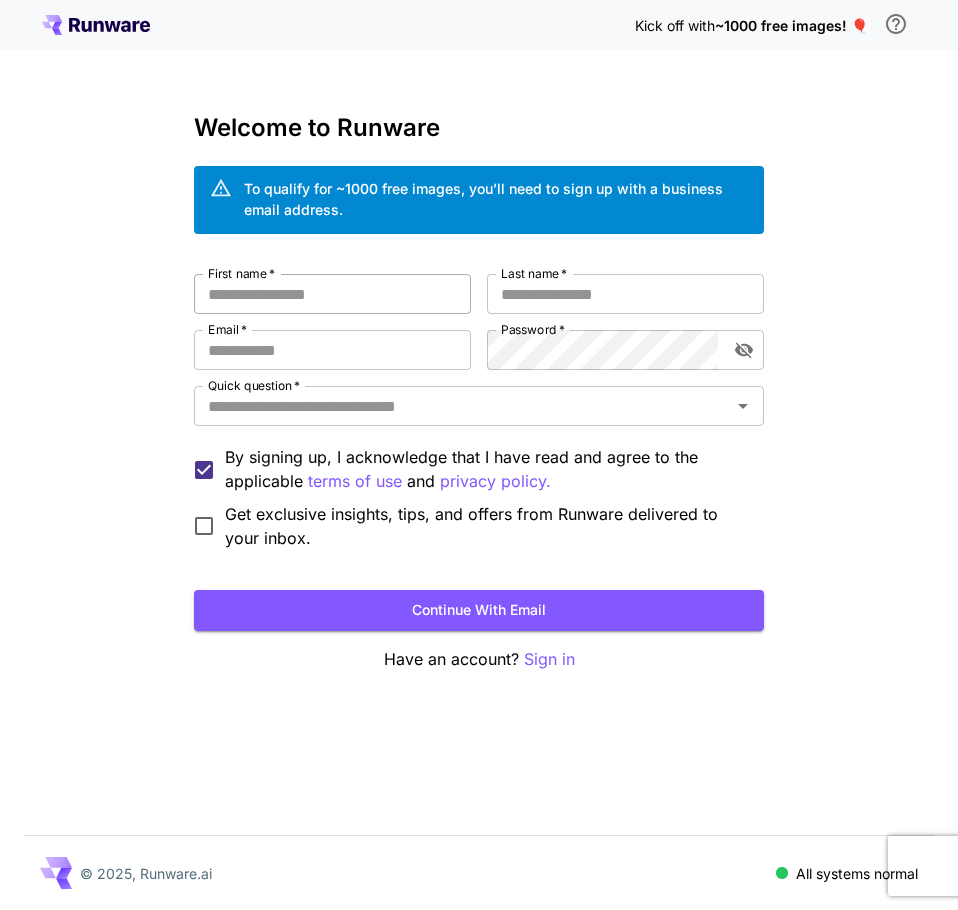 click on "First name   *" at bounding box center [332, 294] 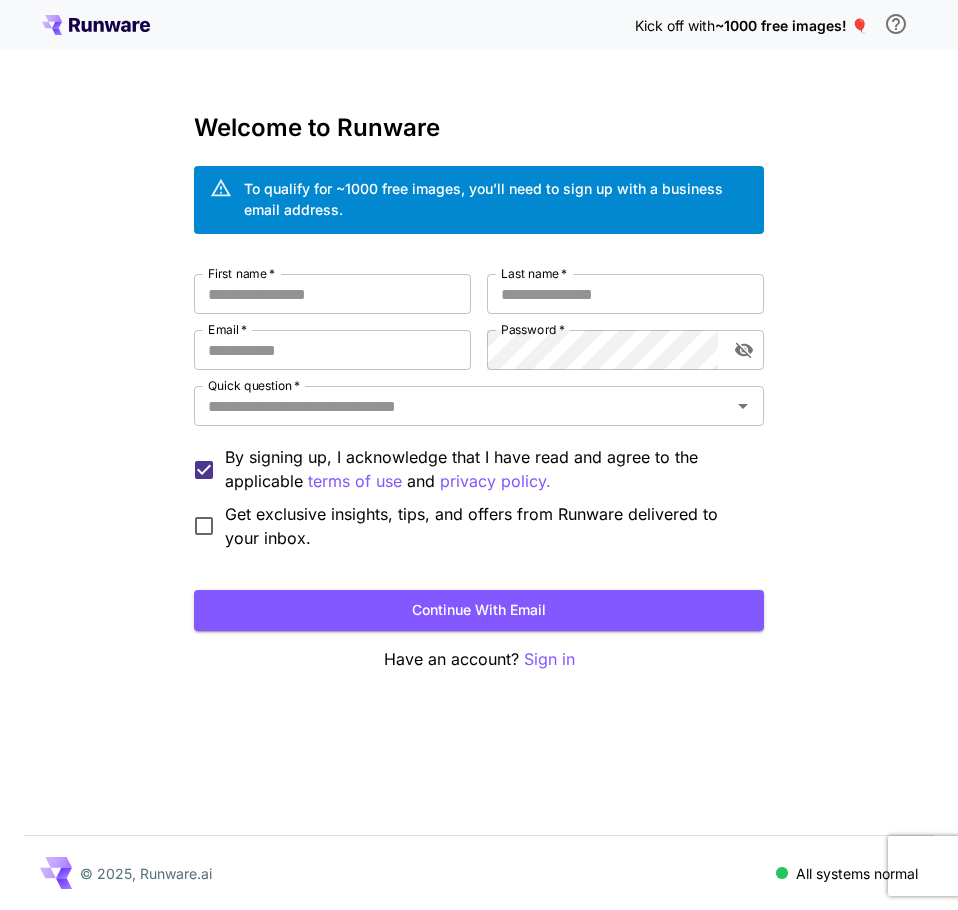 click 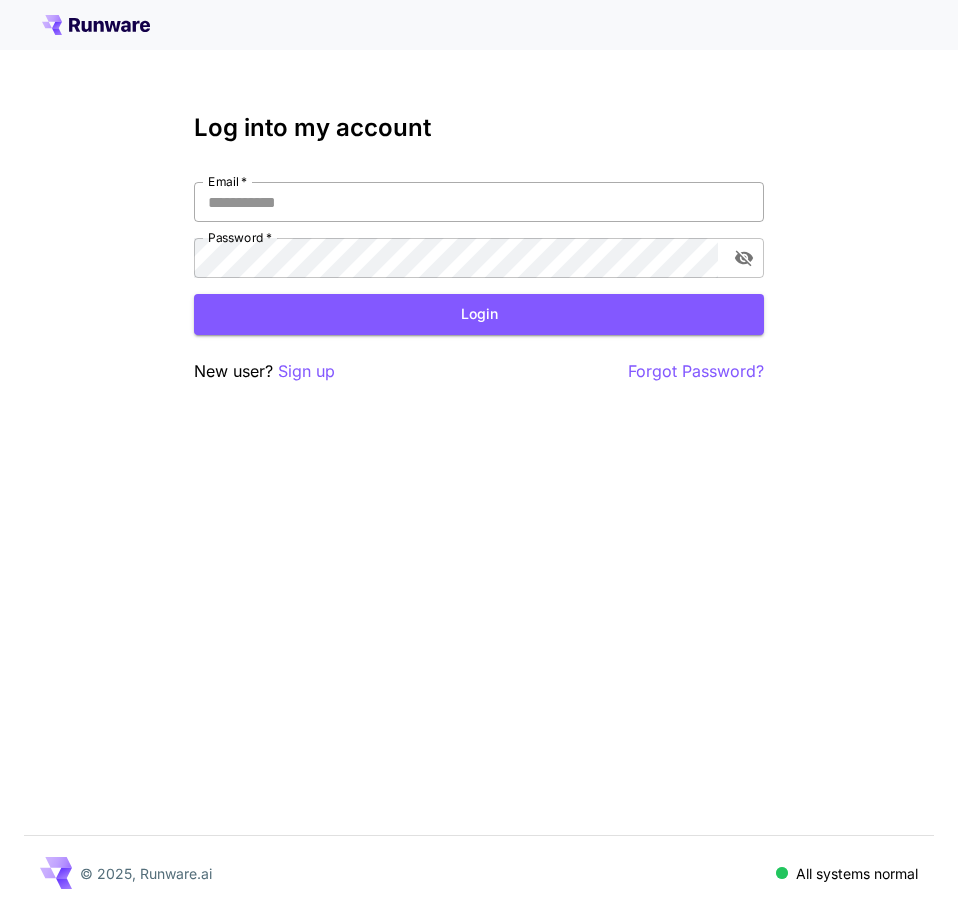 click on "Email   *" at bounding box center [479, 202] 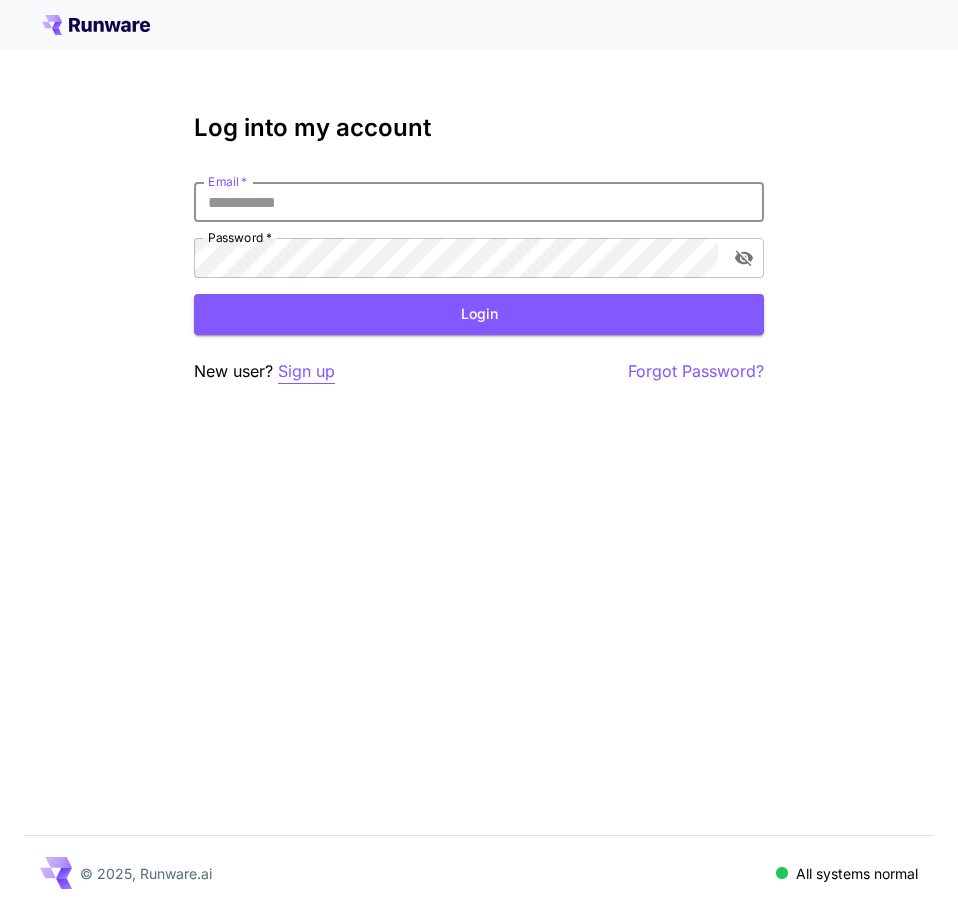 click on "Sign up" at bounding box center (306, 371) 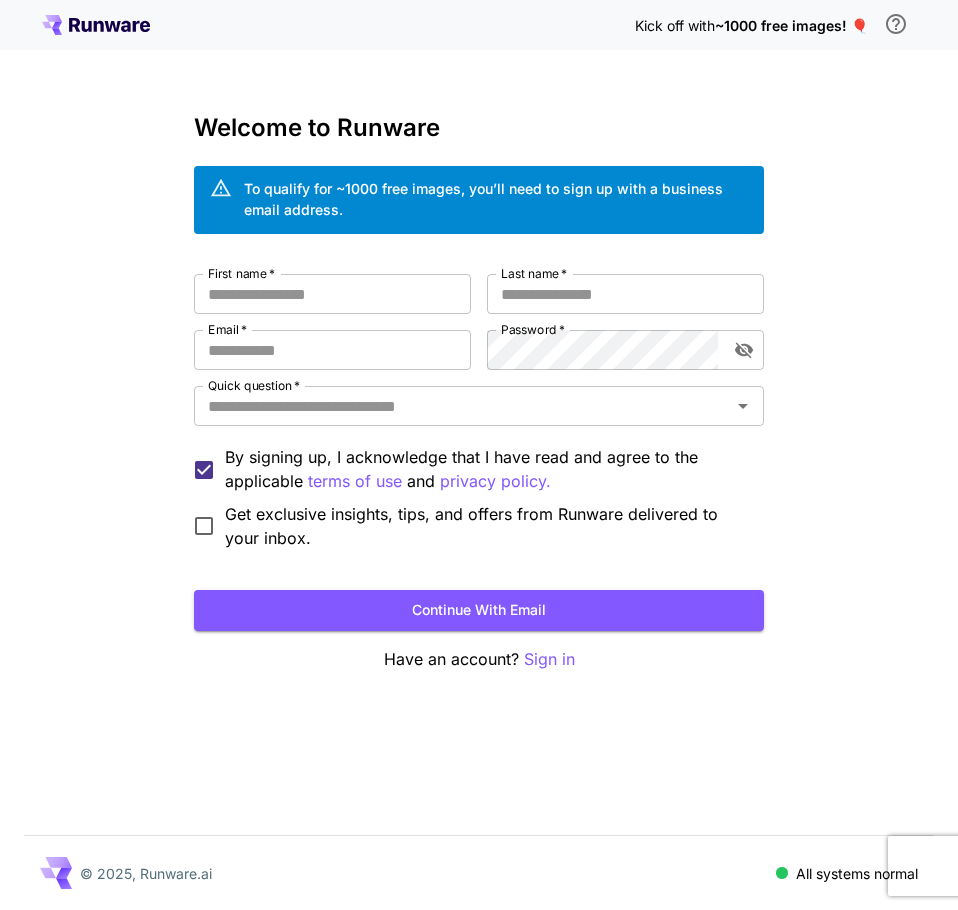 click on "Welcome to Runware To qualify for ~1000 free images, you’ll need to sign up with a business email address. First name   * [FIRST] First name   * Last name   * [LAST] Last name   * Email   * [EMAIL] Email   * Password   * Password   * Quick question   * Quick question   * By signing up, I acknowledge that I have read and agree to the applicable   terms of use     and   privacy policy.   Get exclusive insights, tips, and offers from Runware delivered to your inbox. Continue with email Have an account?   Sign in" at bounding box center [479, 393] 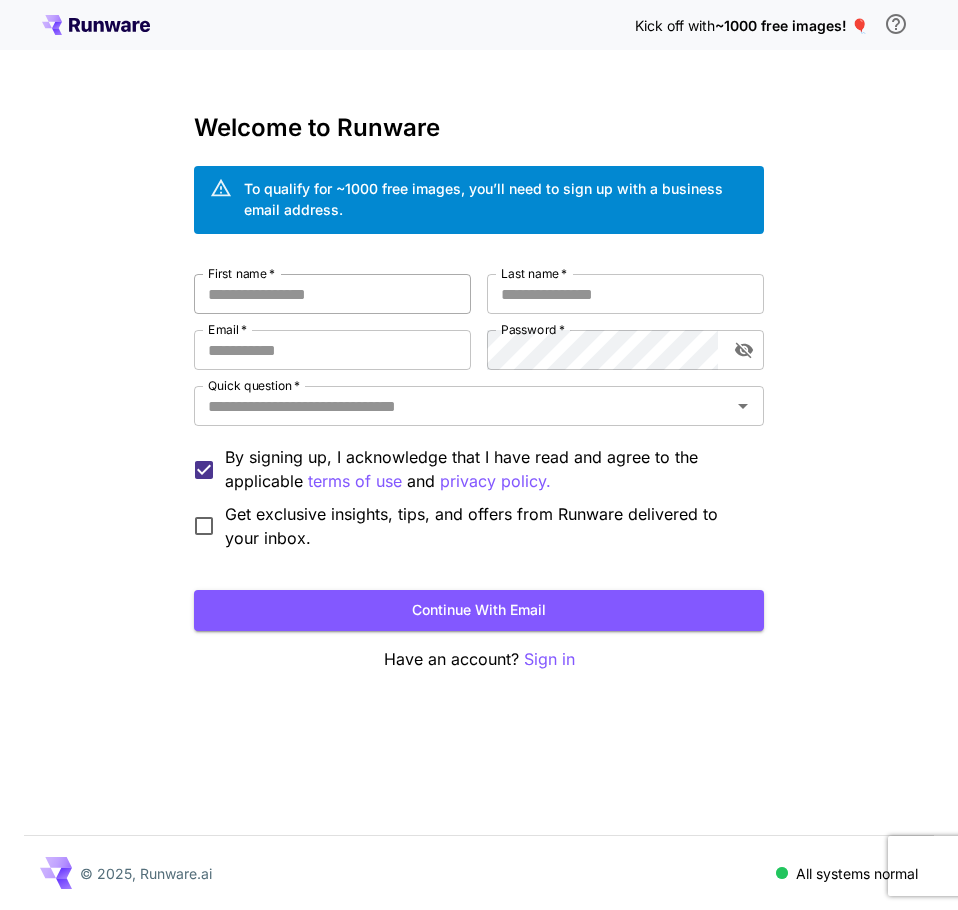 click on "First name   *" at bounding box center [332, 294] 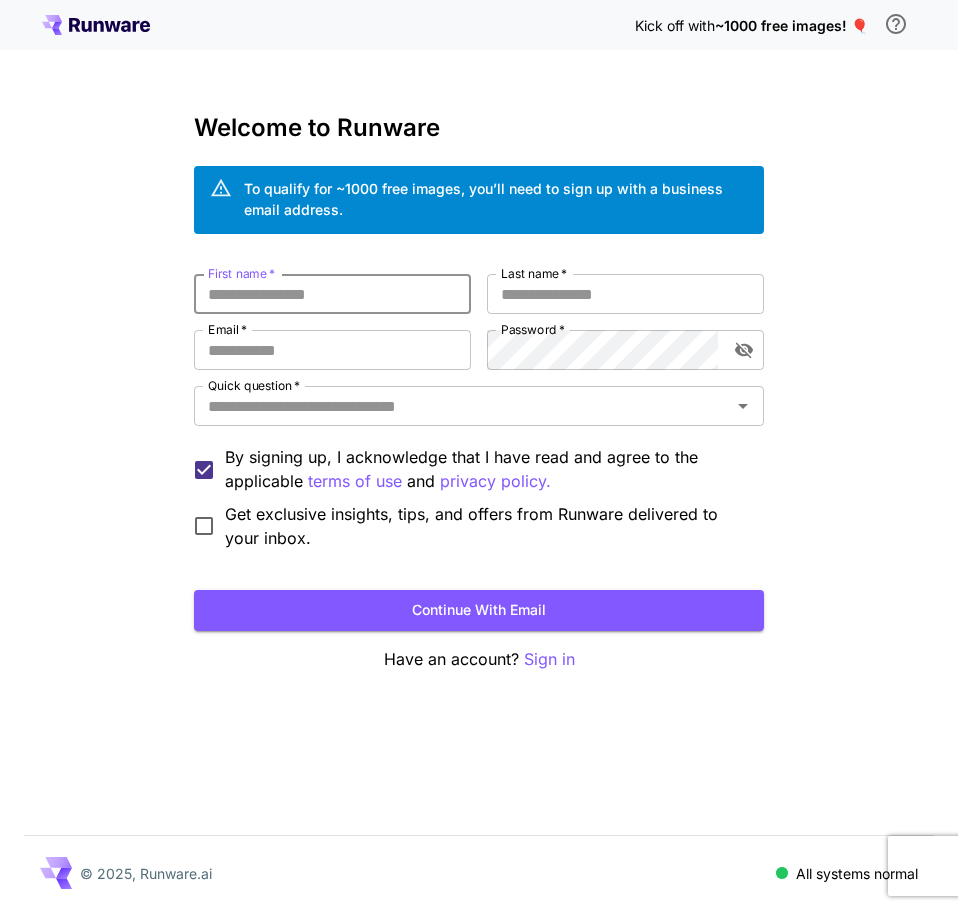 click on "First name   *" at bounding box center [332, 294] 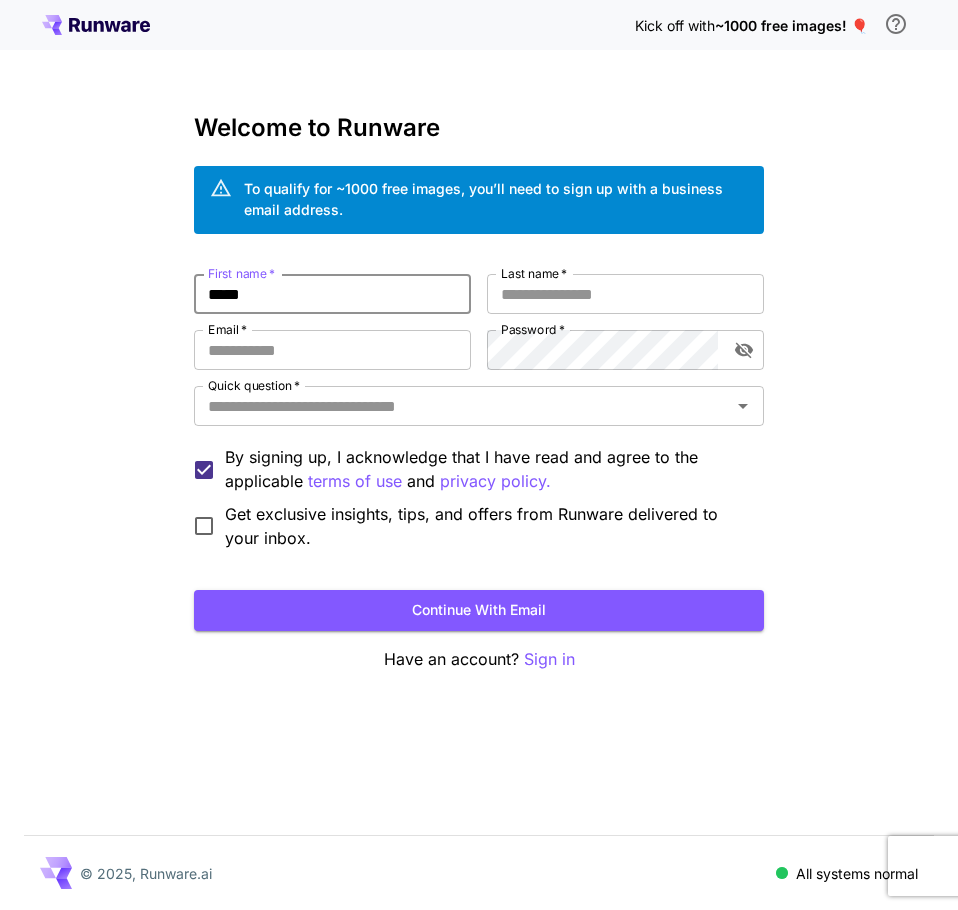 type on "*****" 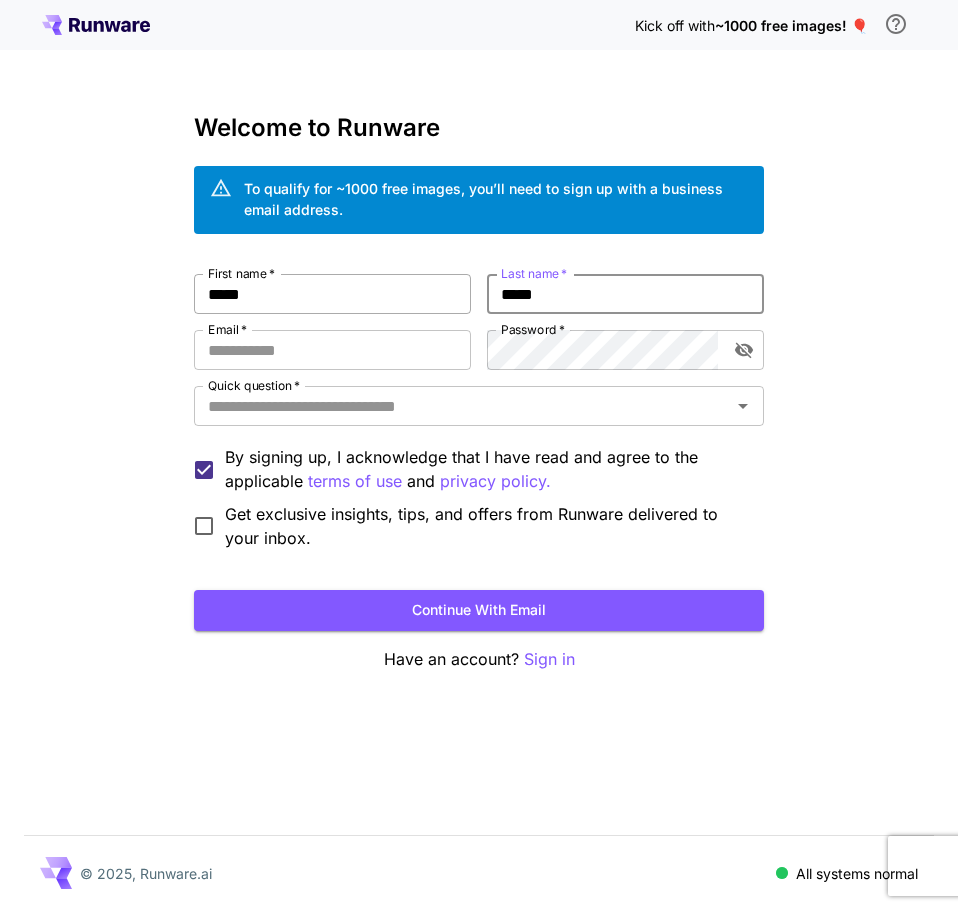 type on "*****" 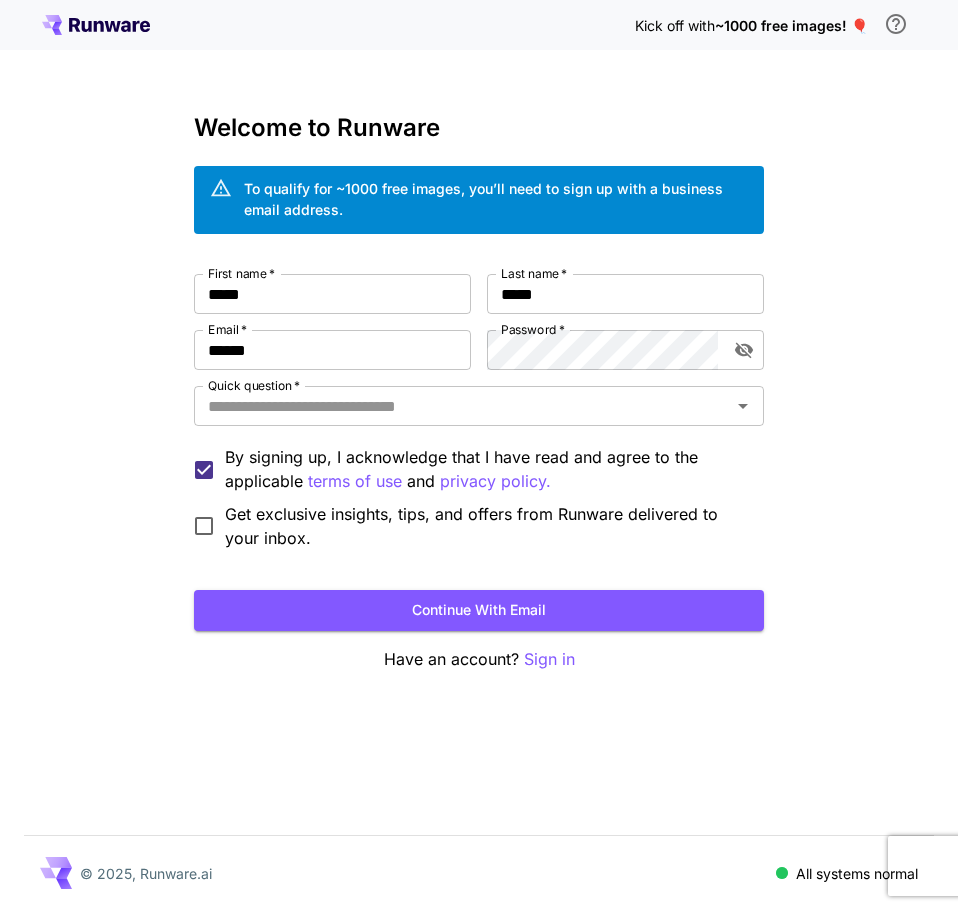 click on "First name   * [FIRST] First name   * Last name   * [LAST] Last name   * Email   * [EMAIL] Email   * Password   * Password   * Quick question   * Quick question   * By signing up, I acknowledge that I have read and agree to the applicable   terms of use     and   privacy policy.   Get exclusive insights, tips, and offers from Runware delivered to your inbox." at bounding box center [479, 412] 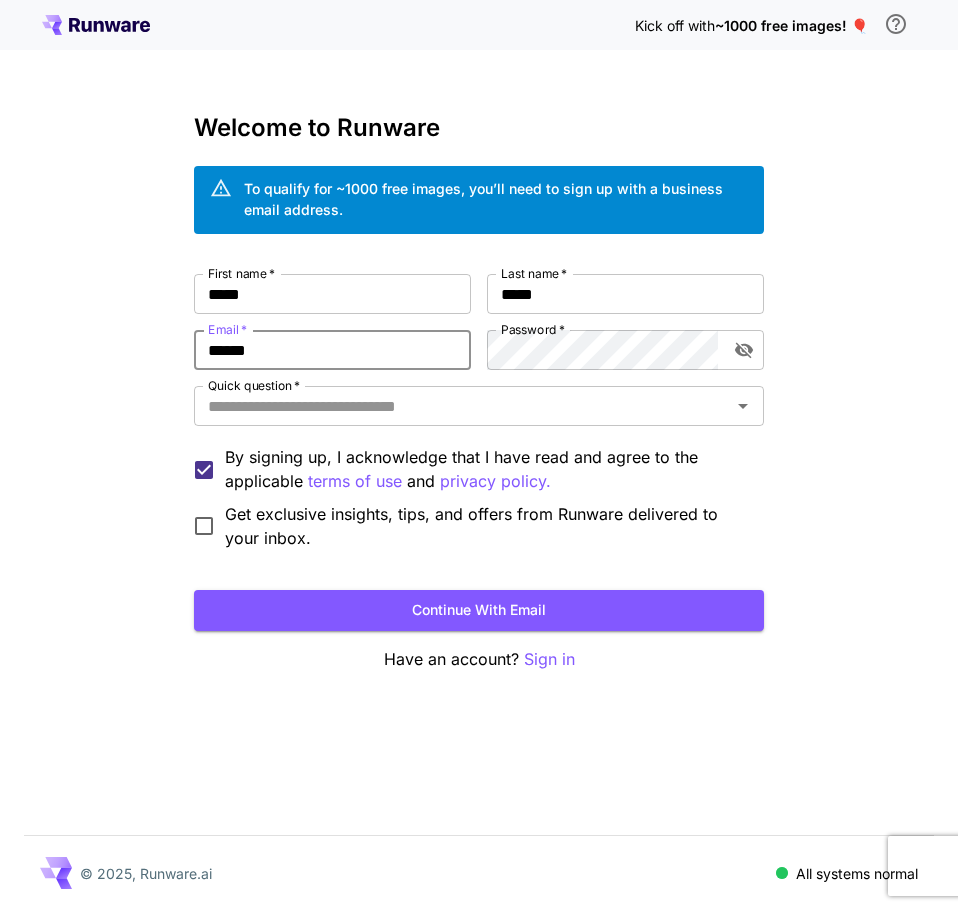 click on "******" at bounding box center [332, 350] 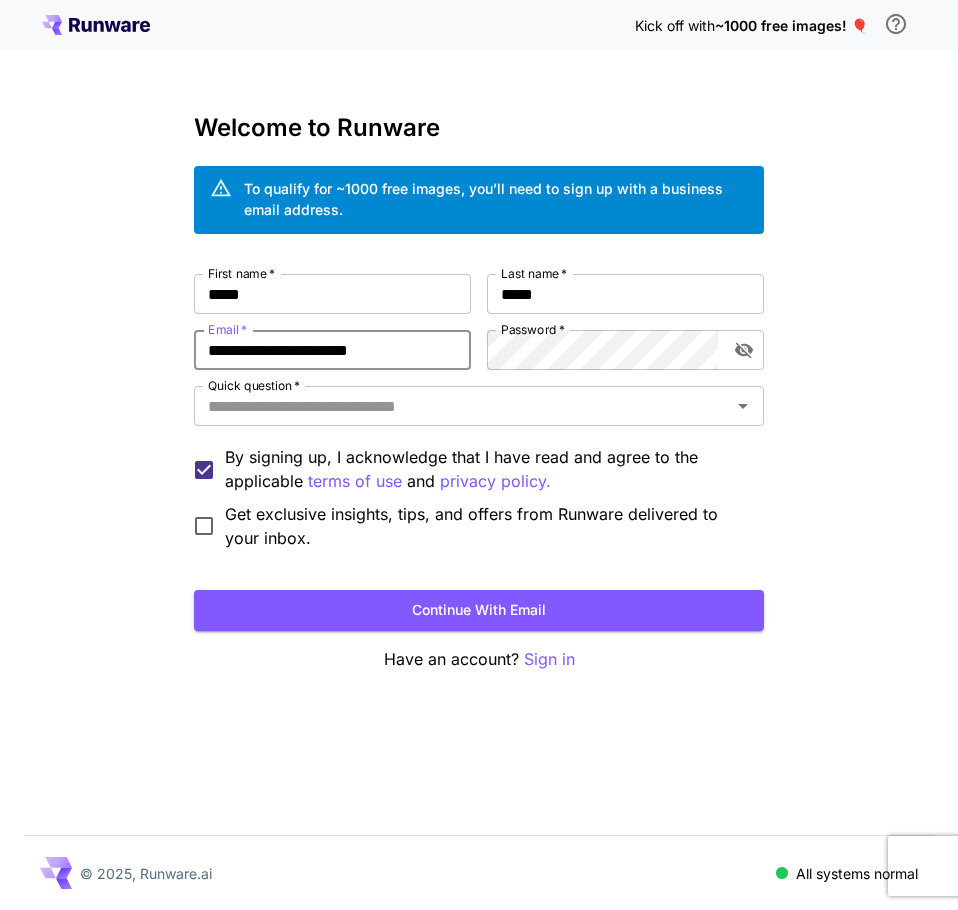 type on "**********" 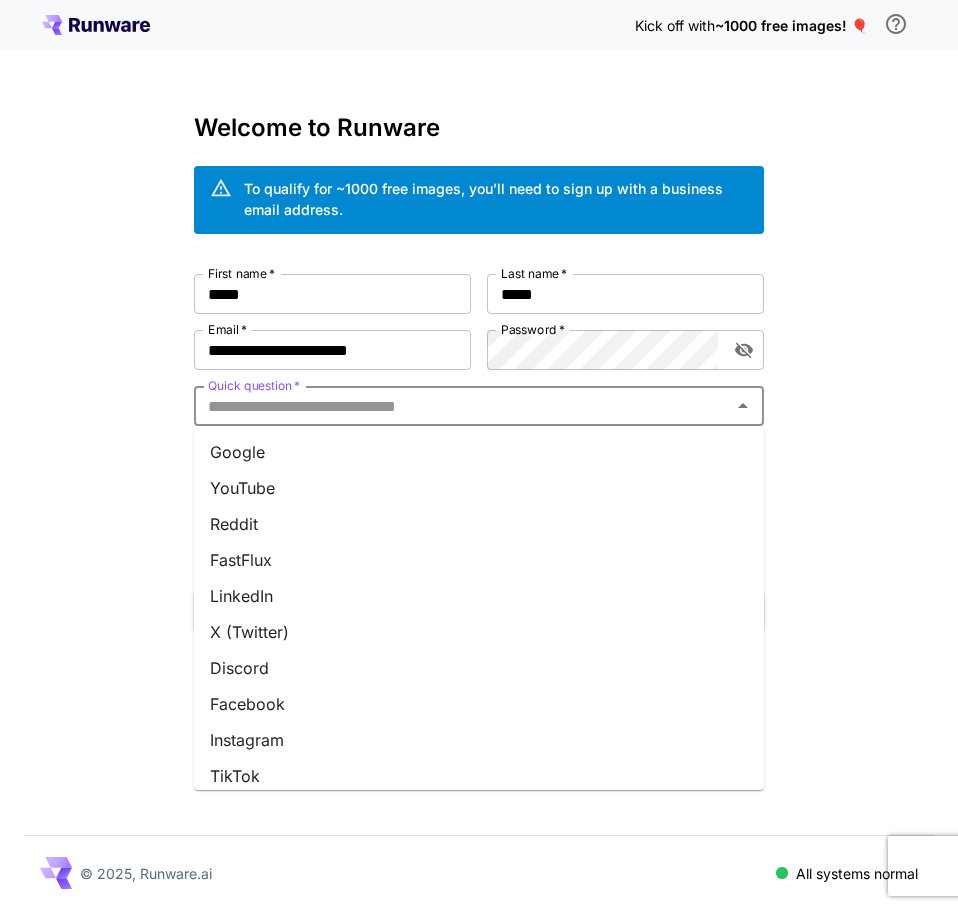 click on "Quick question   *" at bounding box center (462, 406) 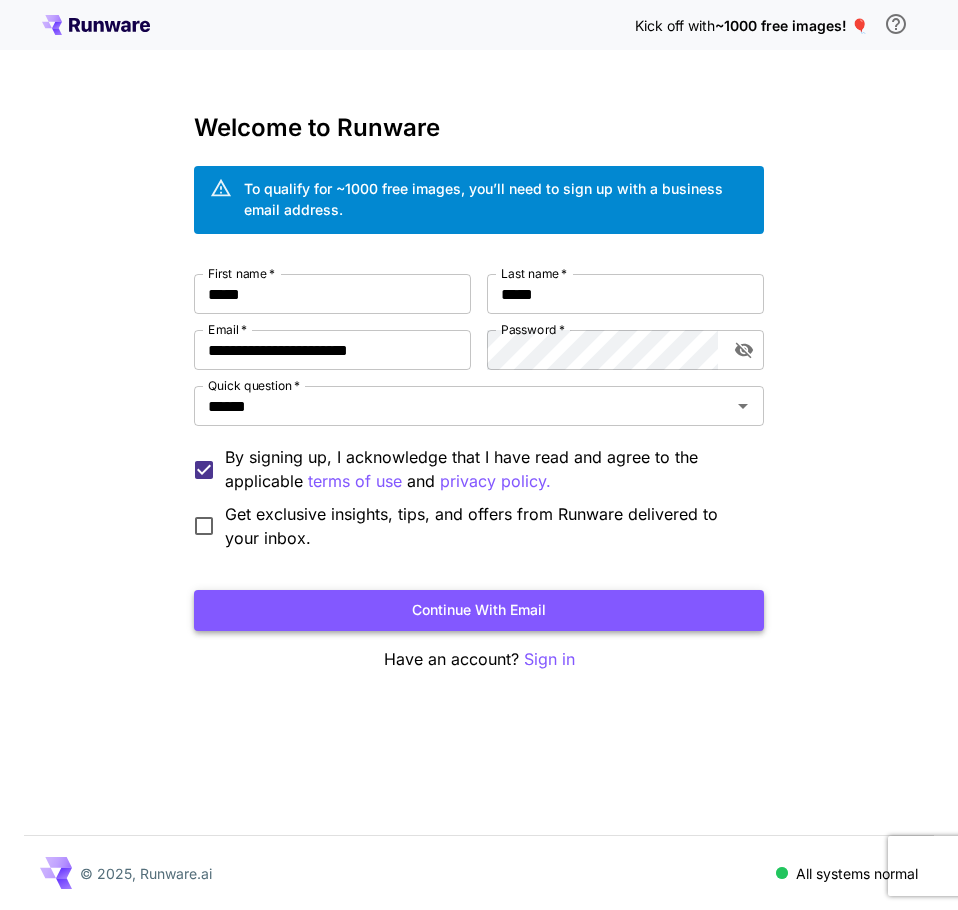 click on "Continue with email" at bounding box center (479, 610) 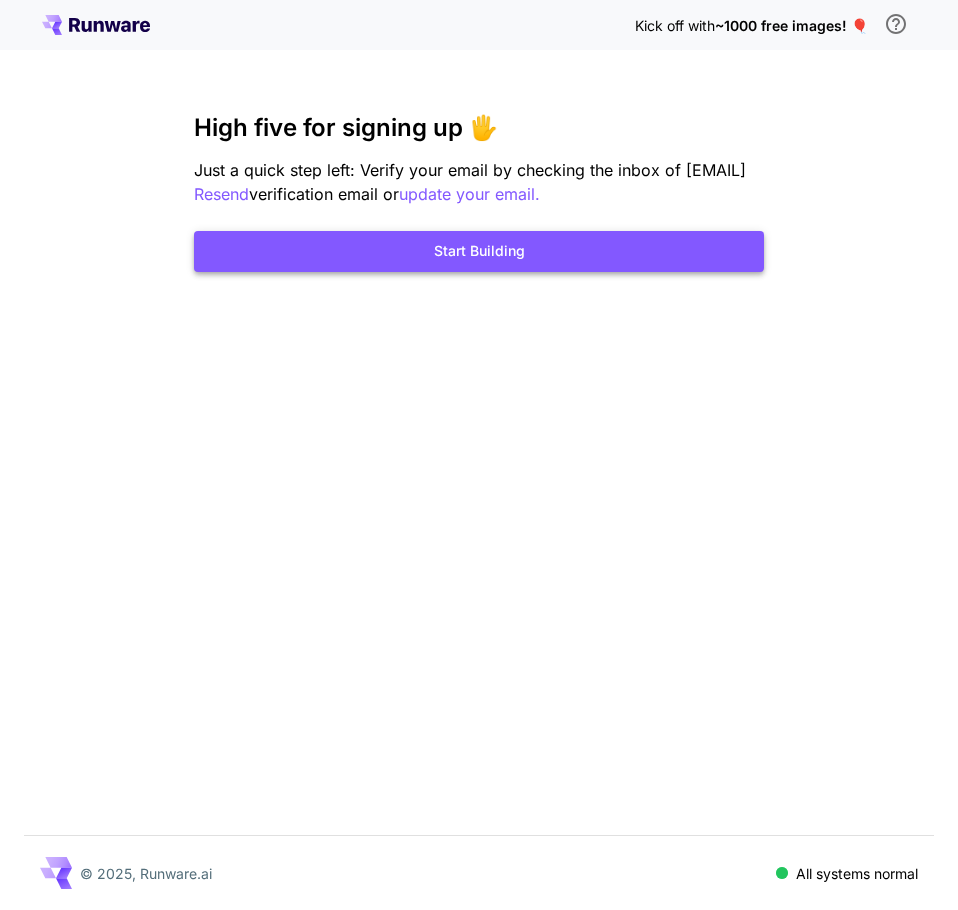 click on "Start Building" at bounding box center (479, 251) 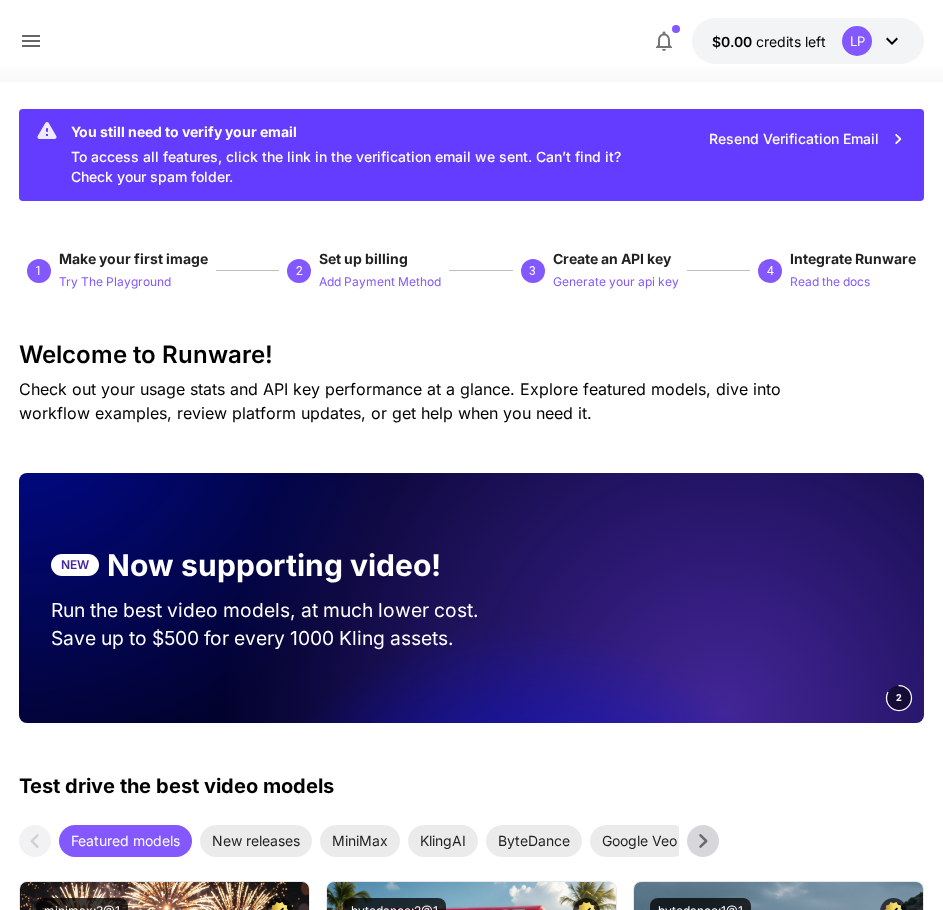 scroll, scrollTop: 0, scrollLeft: 0, axis: both 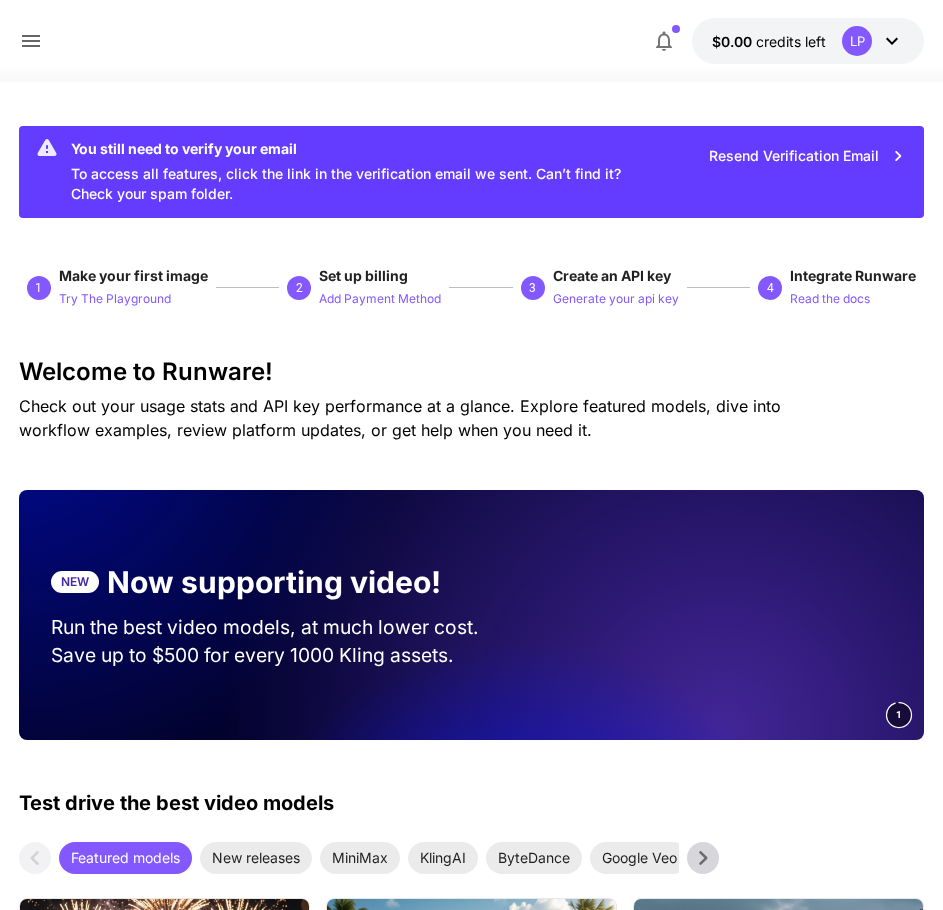 click on "1" at bounding box center [43, 288] 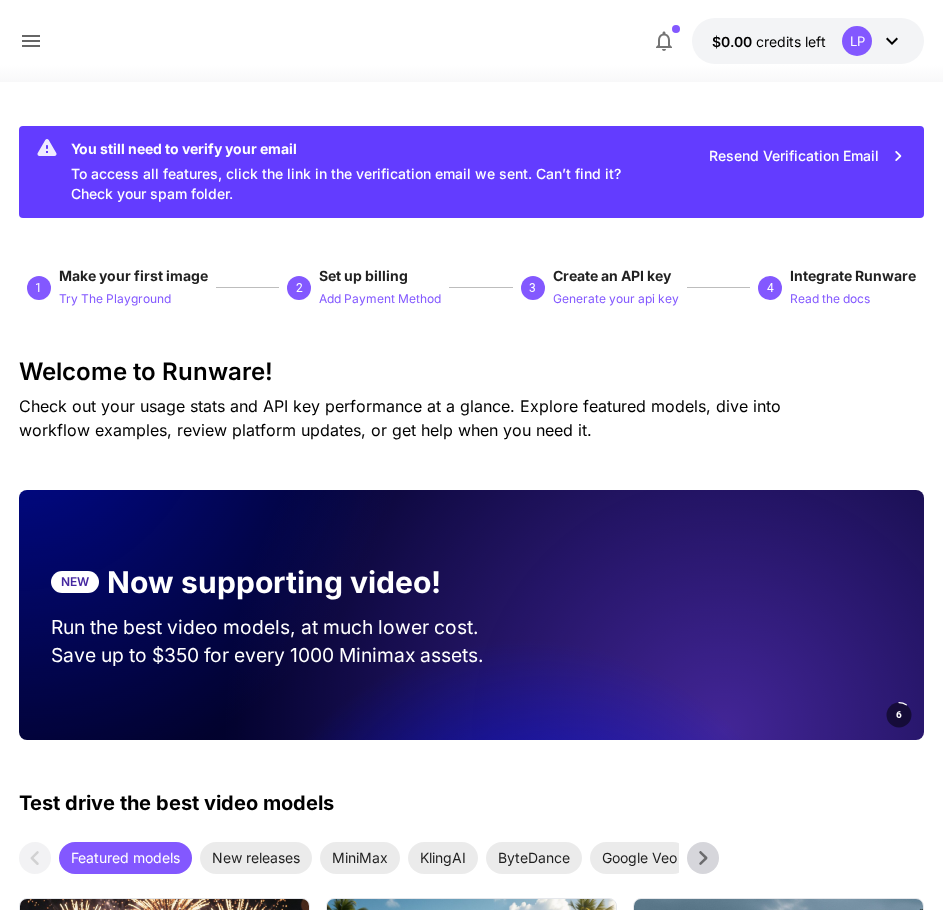 click on "You still need to verify your email To access all features, click the link in the verification email we sent. Can’t find it? Check your spam folder. Resend Verification Email 1 Make your first image Try The Playground 2 Set up billing Add Payment Method 3 Create an API key Generate your api key 4 Integrate Runware Read the docs Welcome to Runware! Check out your usage stats and API key performance at a glance. Explore featured models, dive into workflow examples, review platform updates, or get help when you need it. NEW Now supporting video! Run the best video models, at much lower cost. Save up to $350 for every 1000 Minimax assets. 6 Test drive the best video models Featured models New releases MiniMax KlingAI ByteDance Google Veo PixVerse Vidu Launch in Playground minimax:3@1                             MiniMax 02 Hailuo Most polished and dynamic model with vibrant, theatrical visuals and fluid motion. Ideal for viral content and commercial-style footage. Launch in Playground bytedance:2@1" at bounding box center [471, 4050] 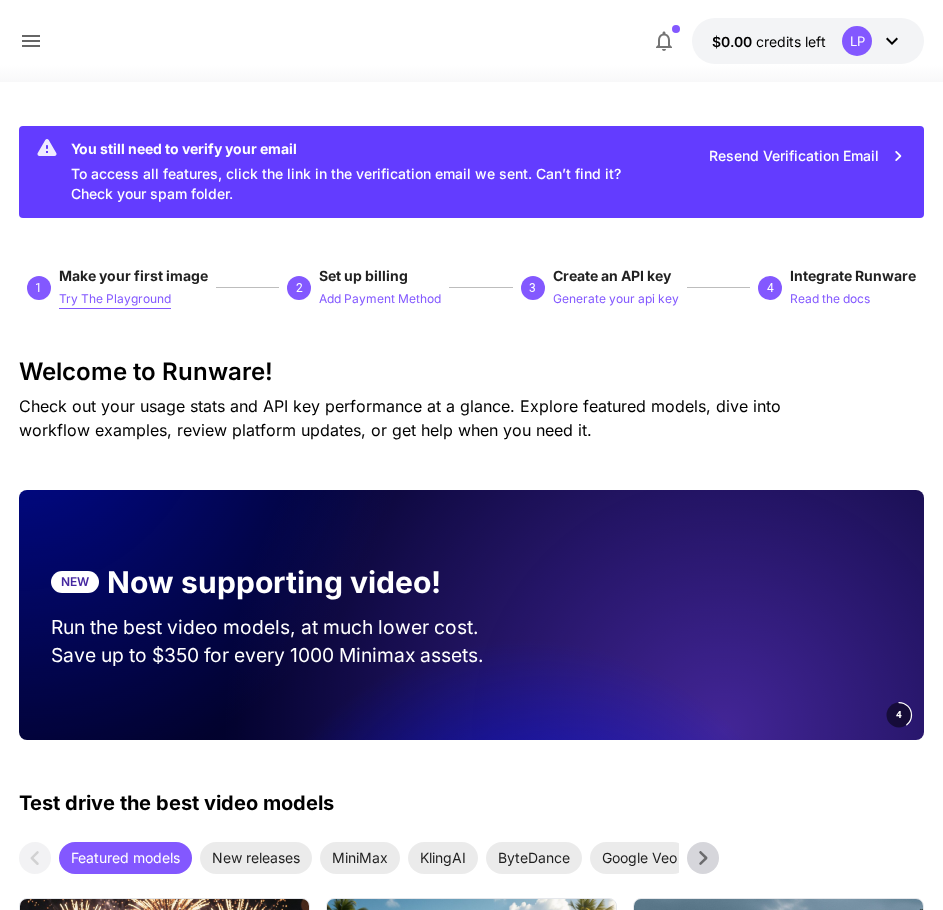 click on "Try The Playground" at bounding box center [115, 299] 